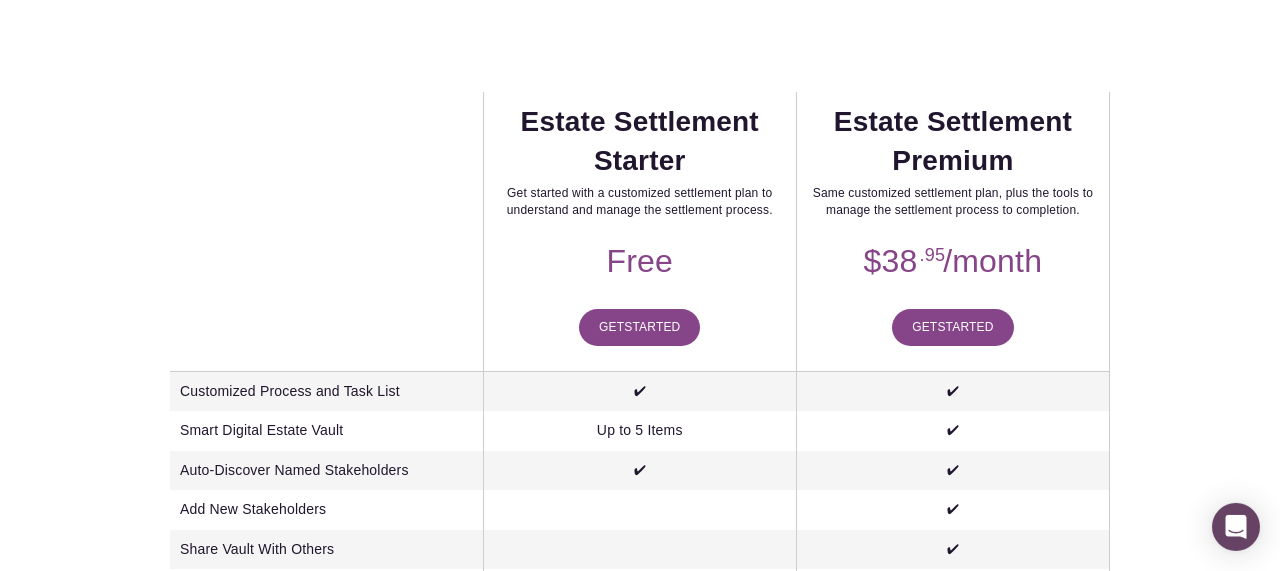 scroll, scrollTop: 352, scrollLeft: 0, axis: vertical 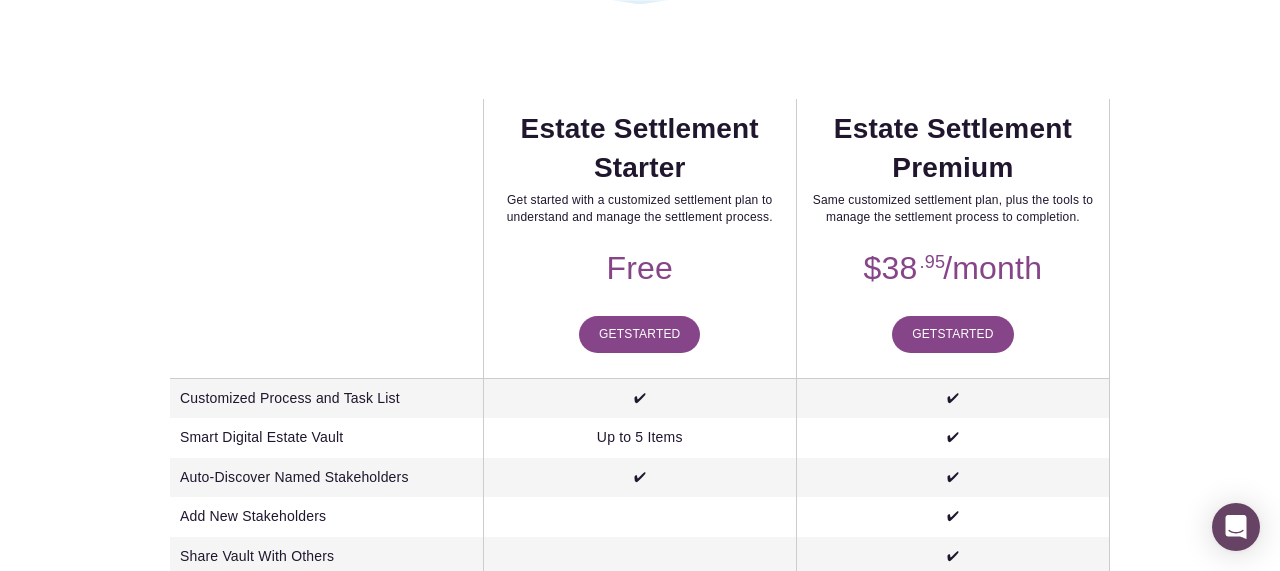 click on "Get  Started" at bounding box center [639, 334] 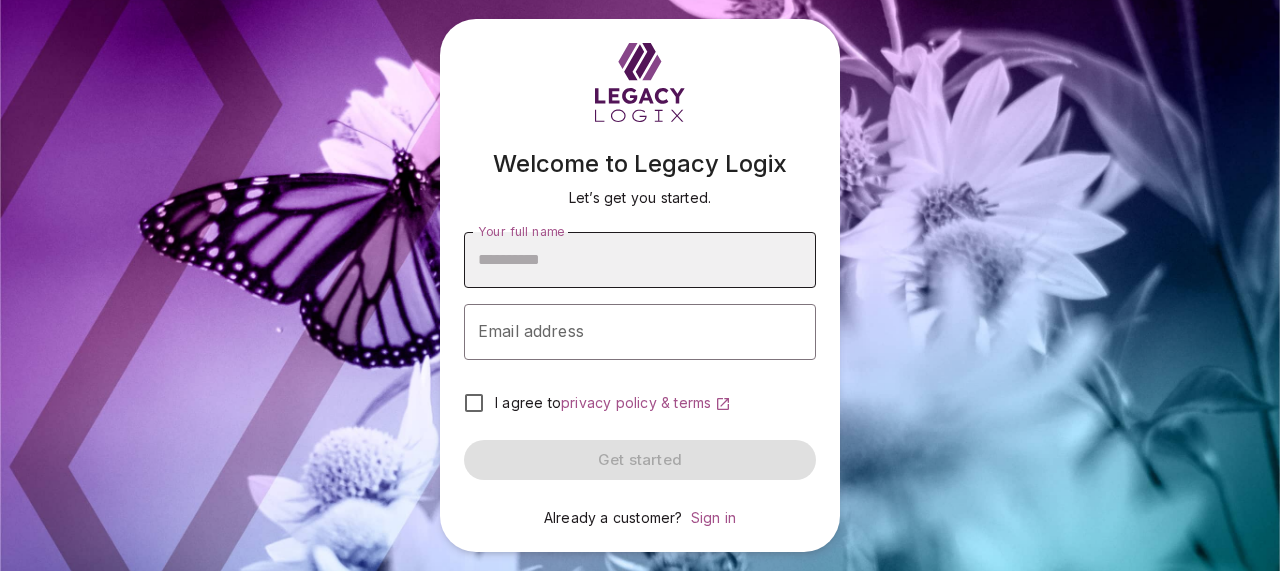 scroll, scrollTop: 0, scrollLeft: 0, axis: both 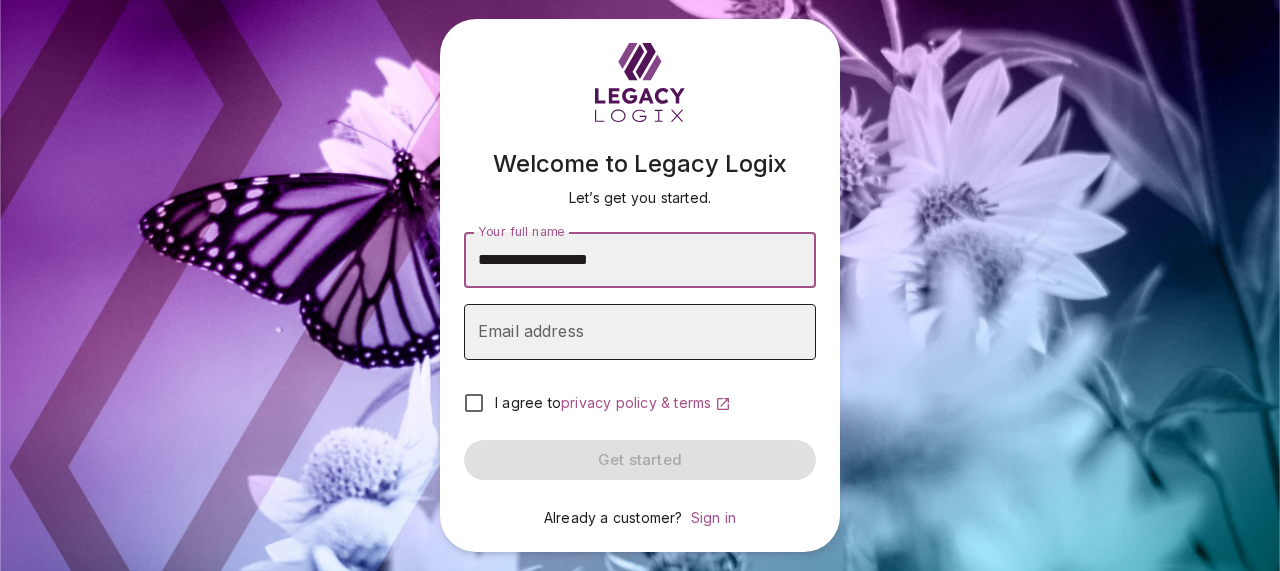 type on "**********" 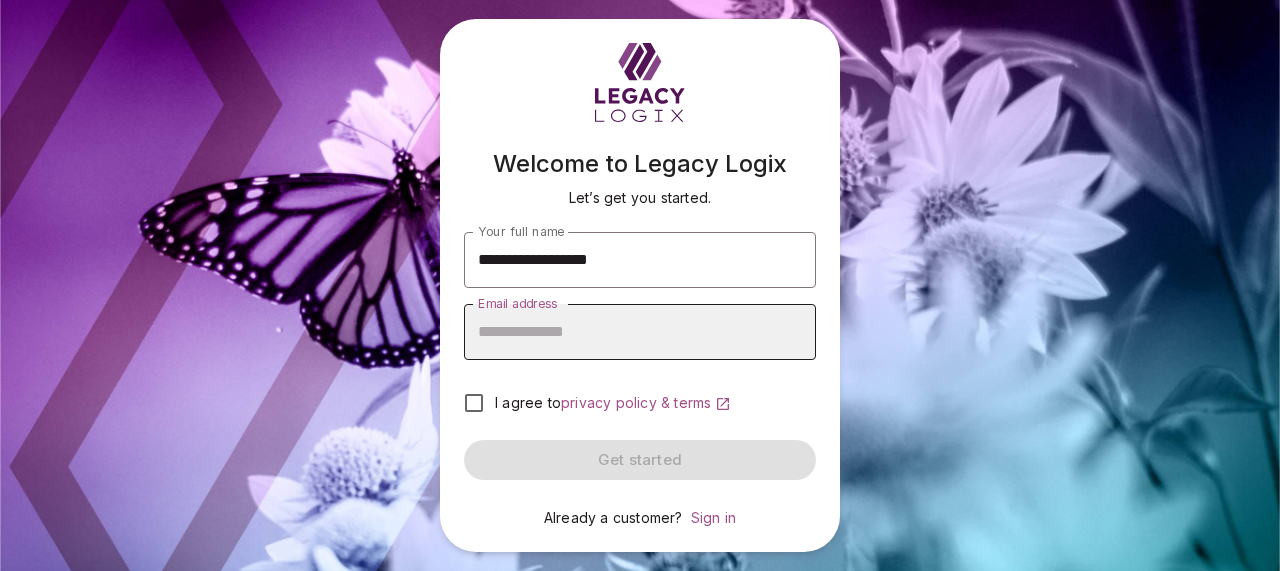 click on "Email address" at bounding box center [640, 332] 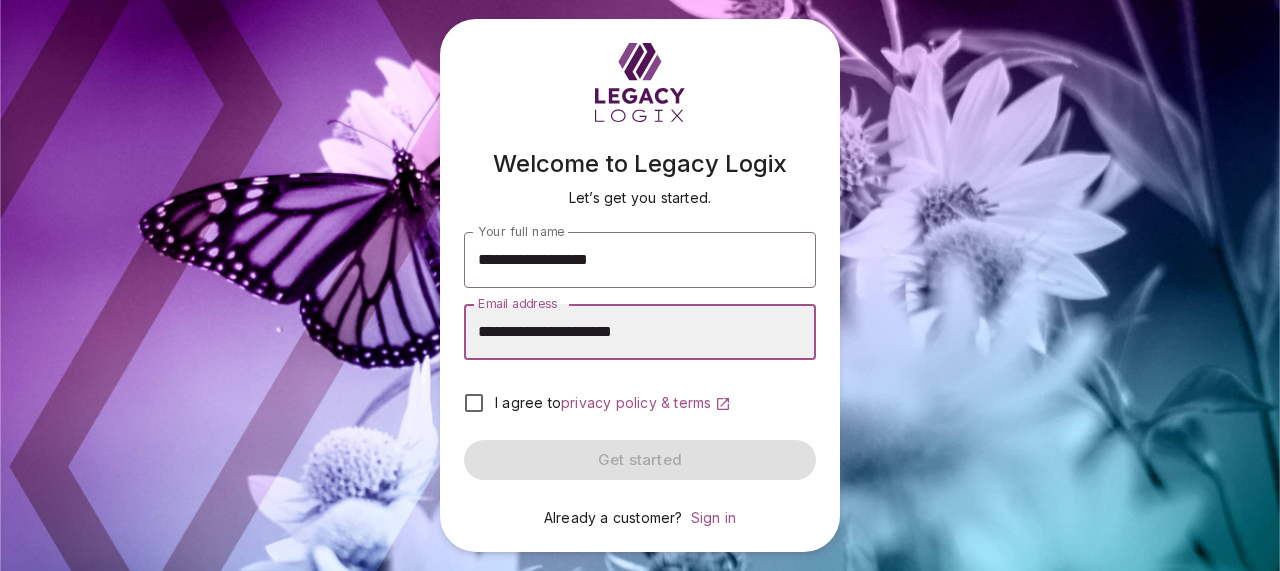 type on "**********" 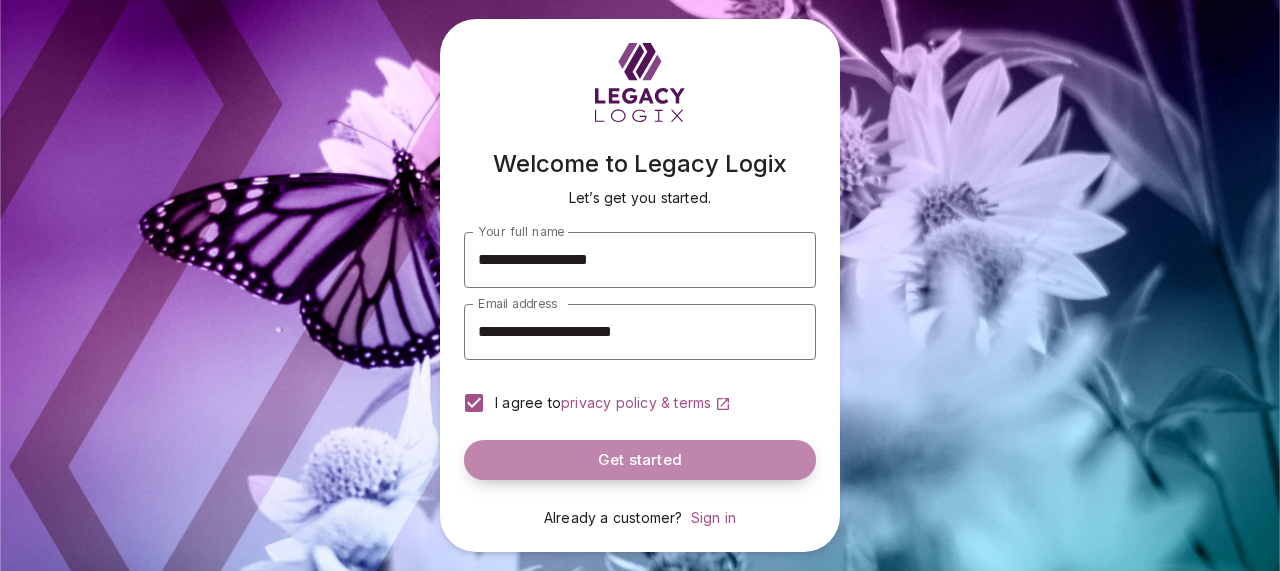 click on "Get started" at bounding box center [640, 460] 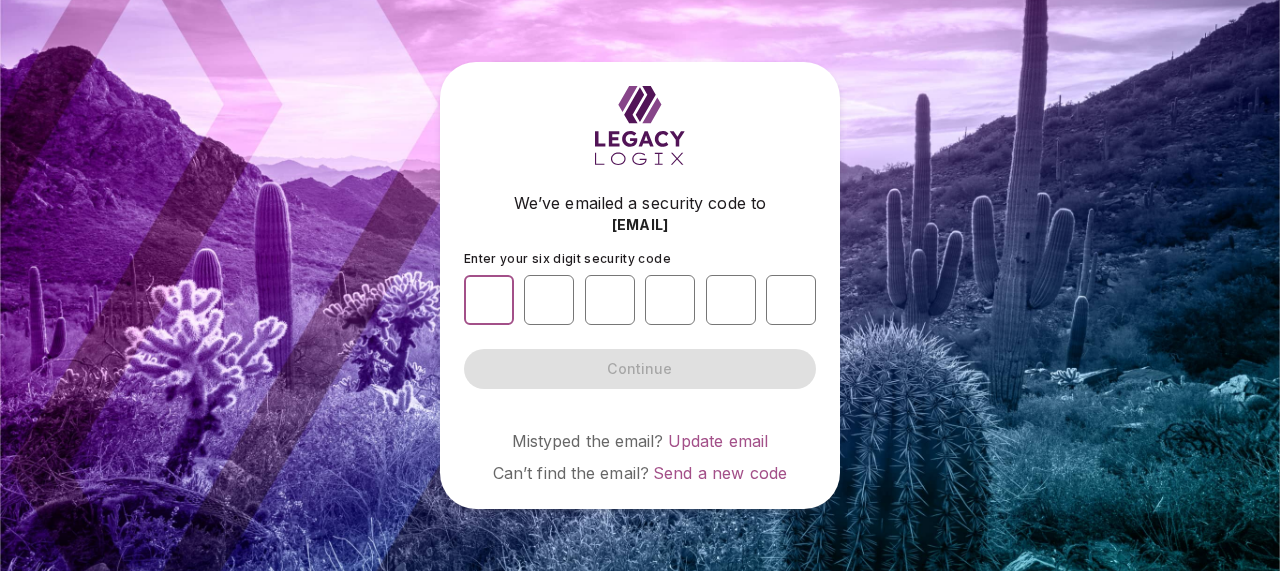 click at bounding box center (489, 300) 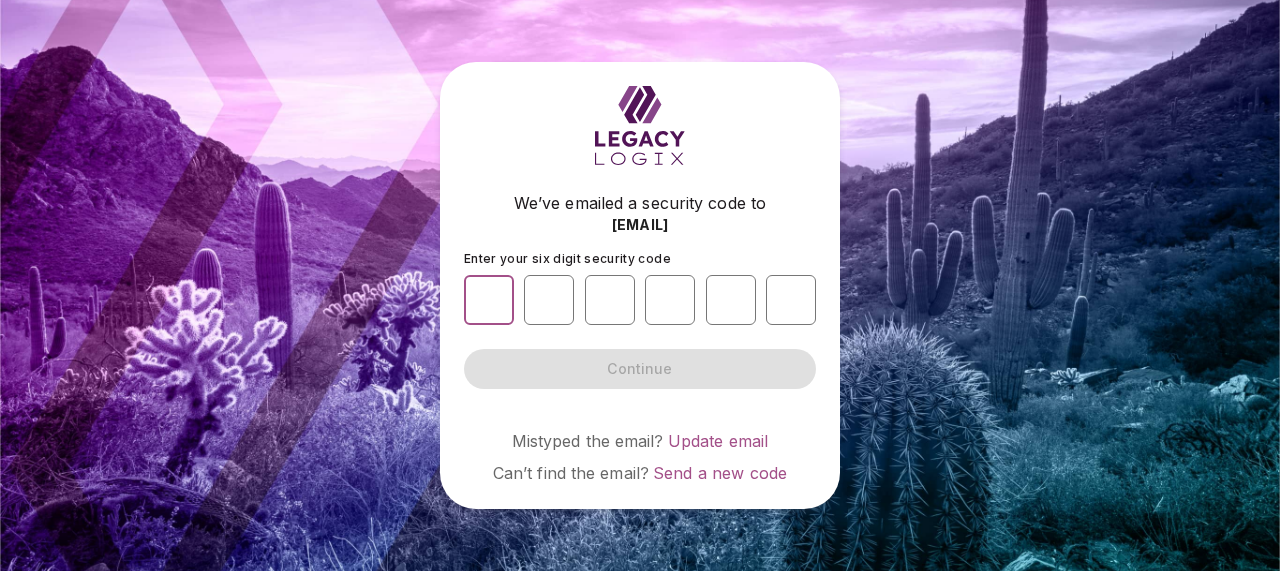 type on "*" 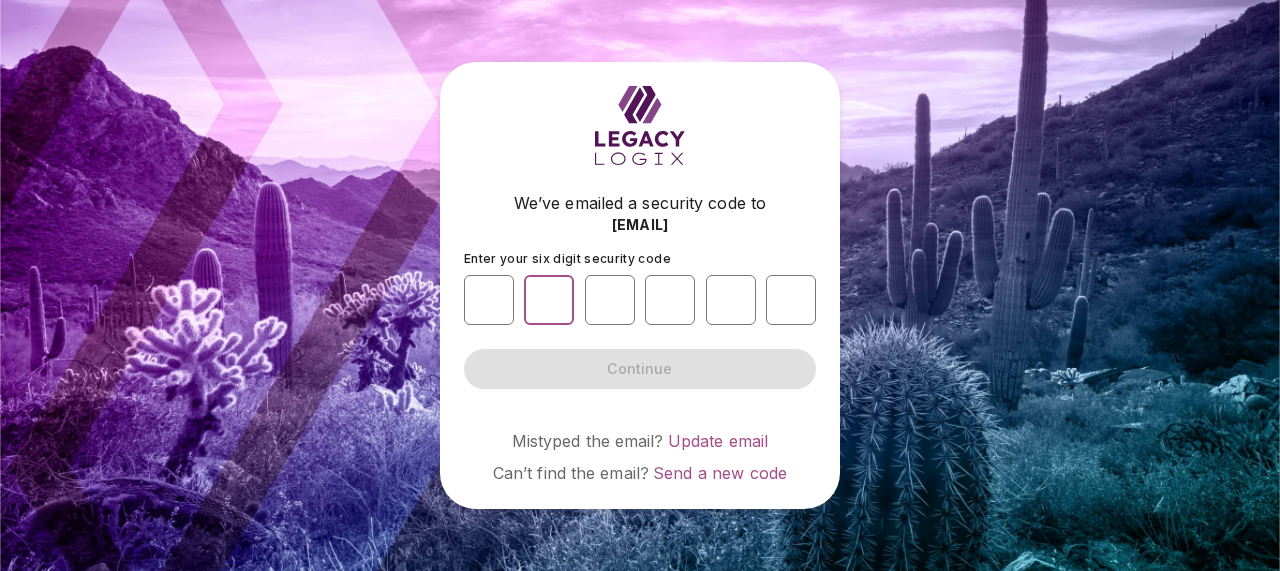 type on "*" 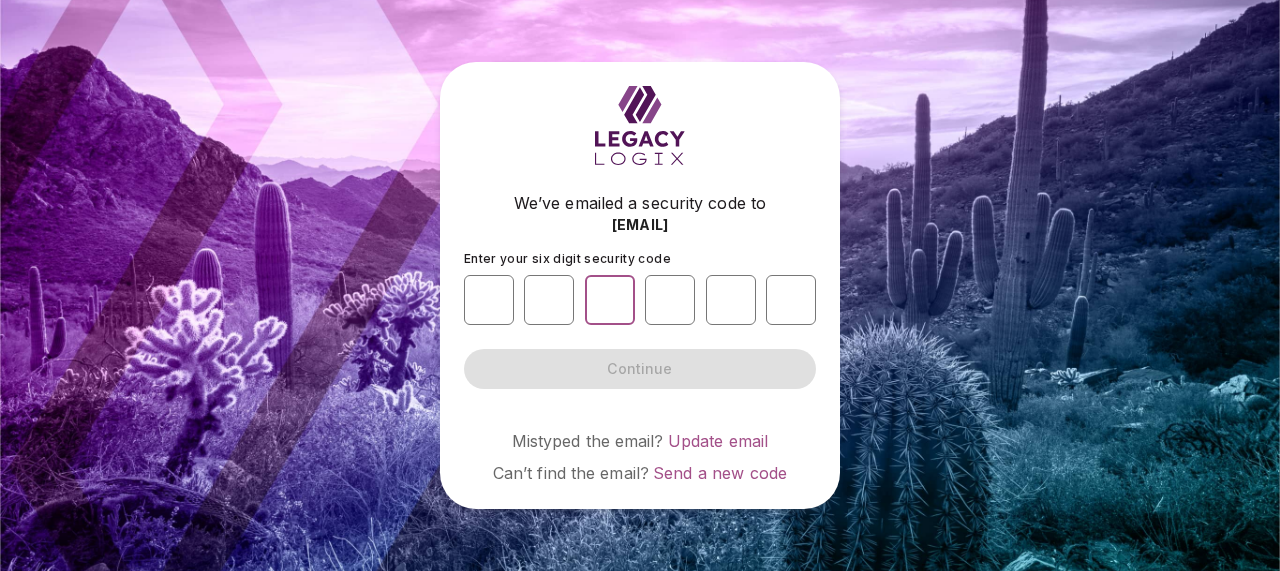 type on "*" 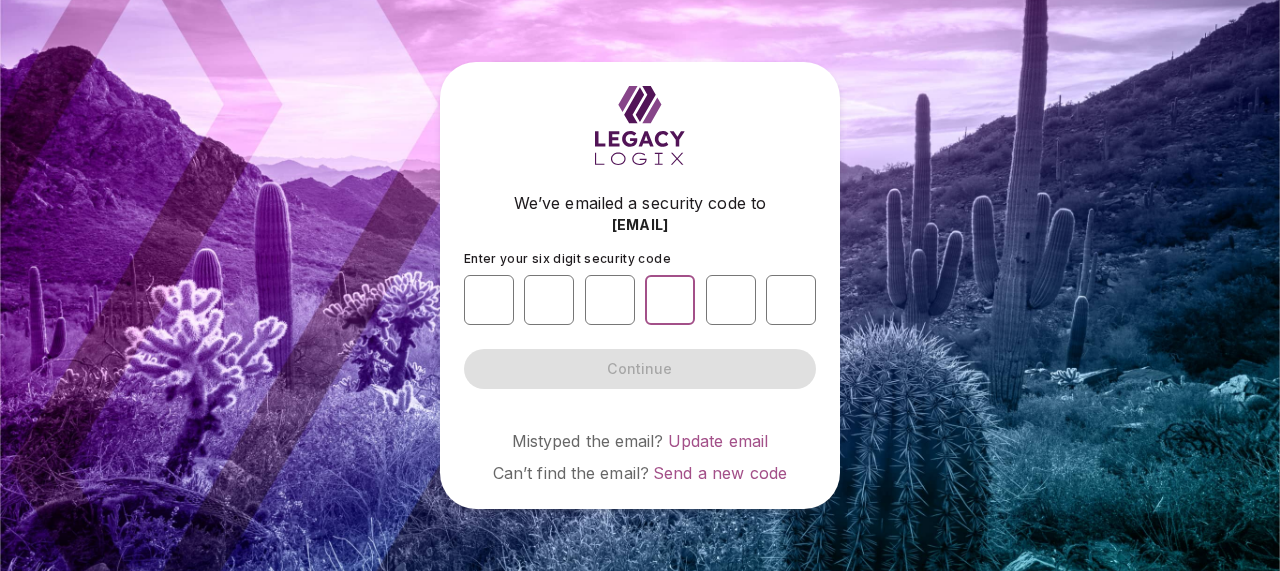 type on "*" 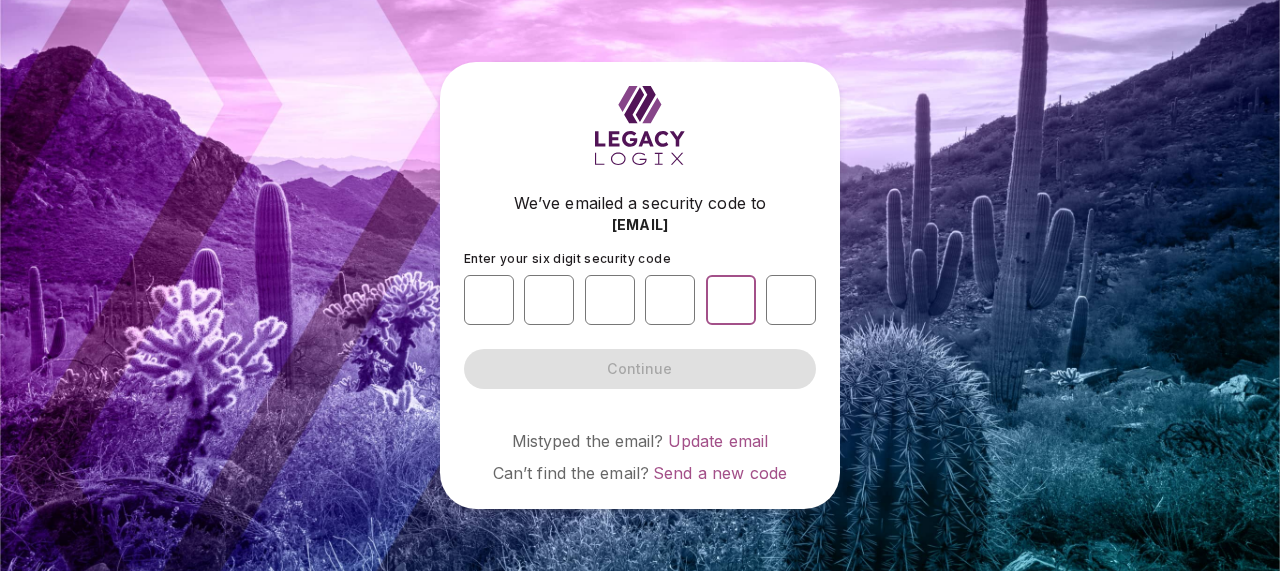 type on "*" 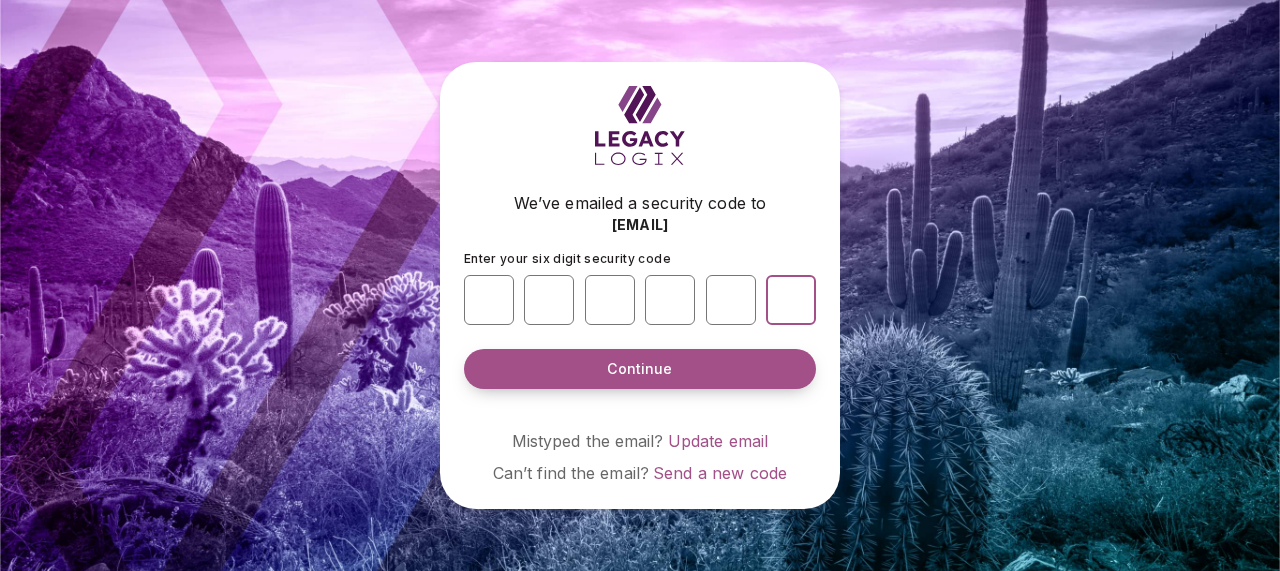 type on "*" 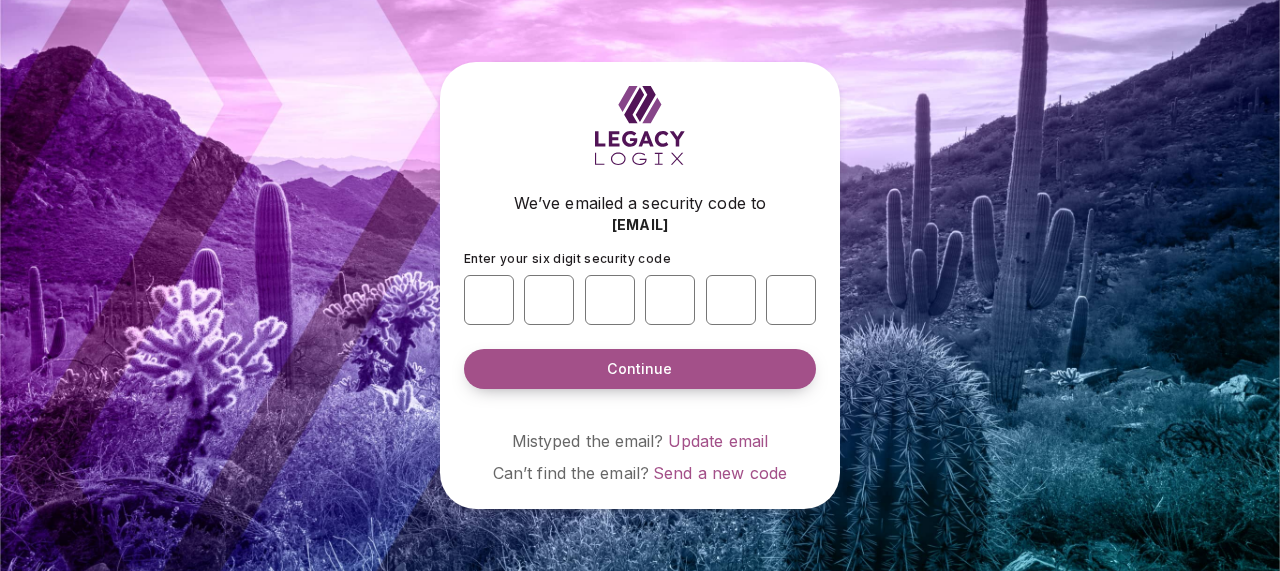 click on "Continue" at bounding box center (639, 369) 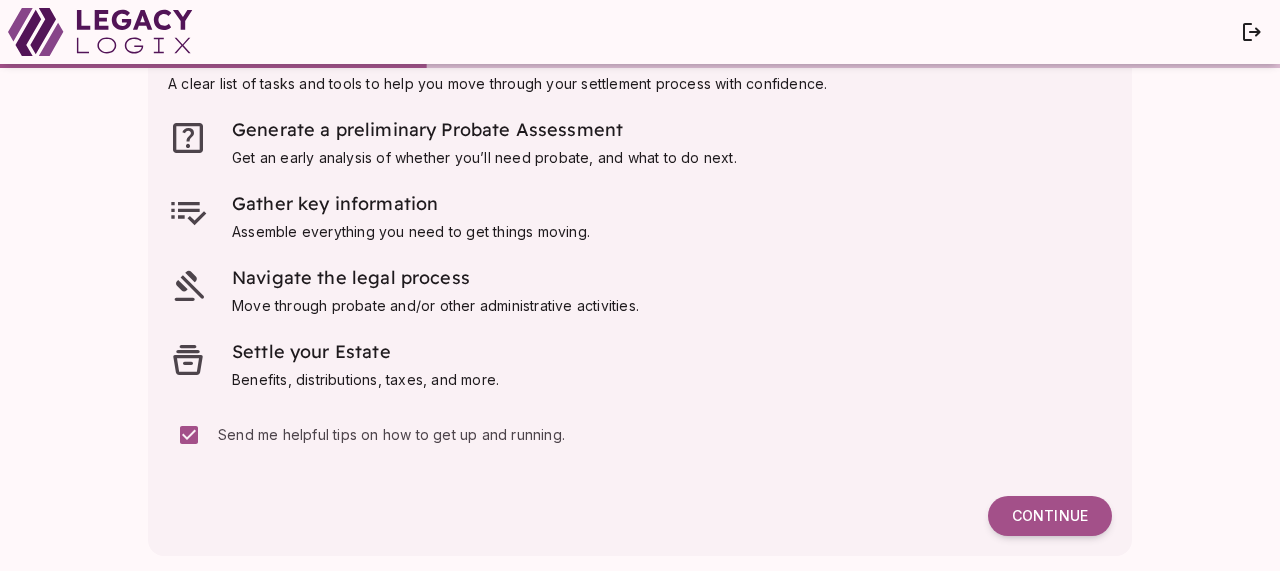 scroll, scrollTop: 88, scrollLeft: 0, axis: vertical 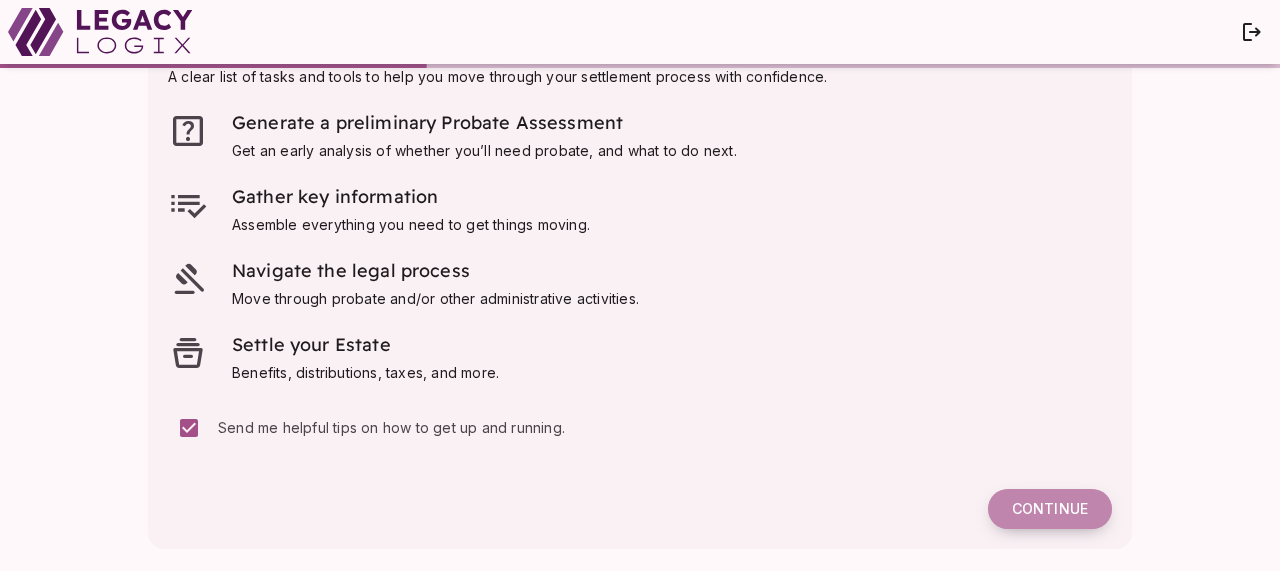click on "Continue" at bounding box center [1050, 509] 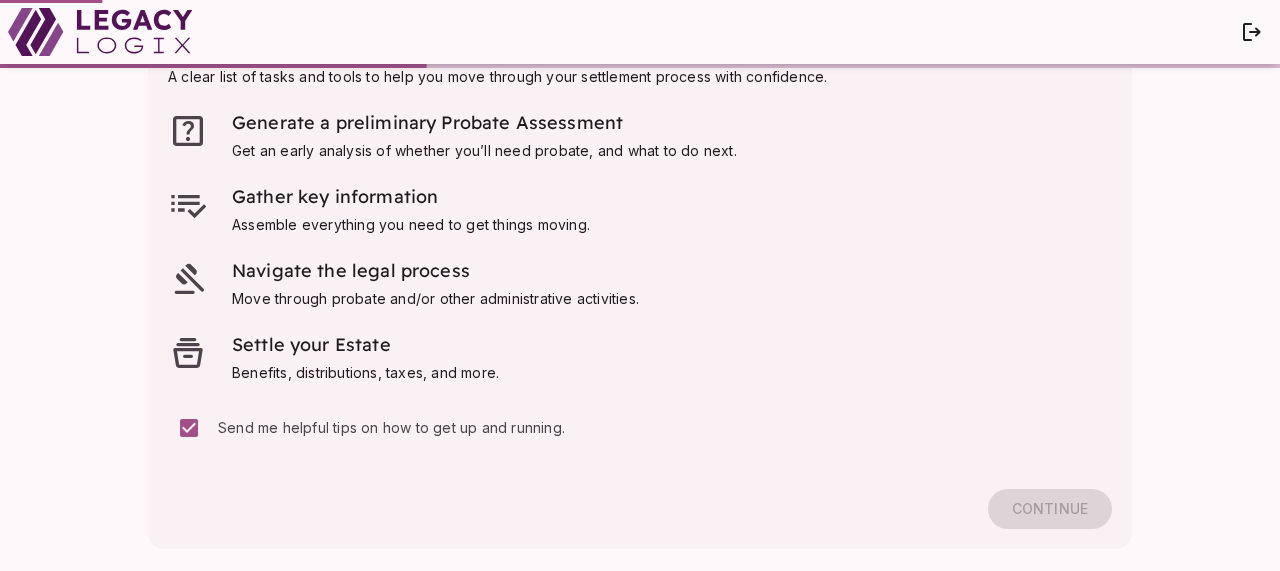 scroll, scrollTop: 0, scrollLeft: 0, axis: both 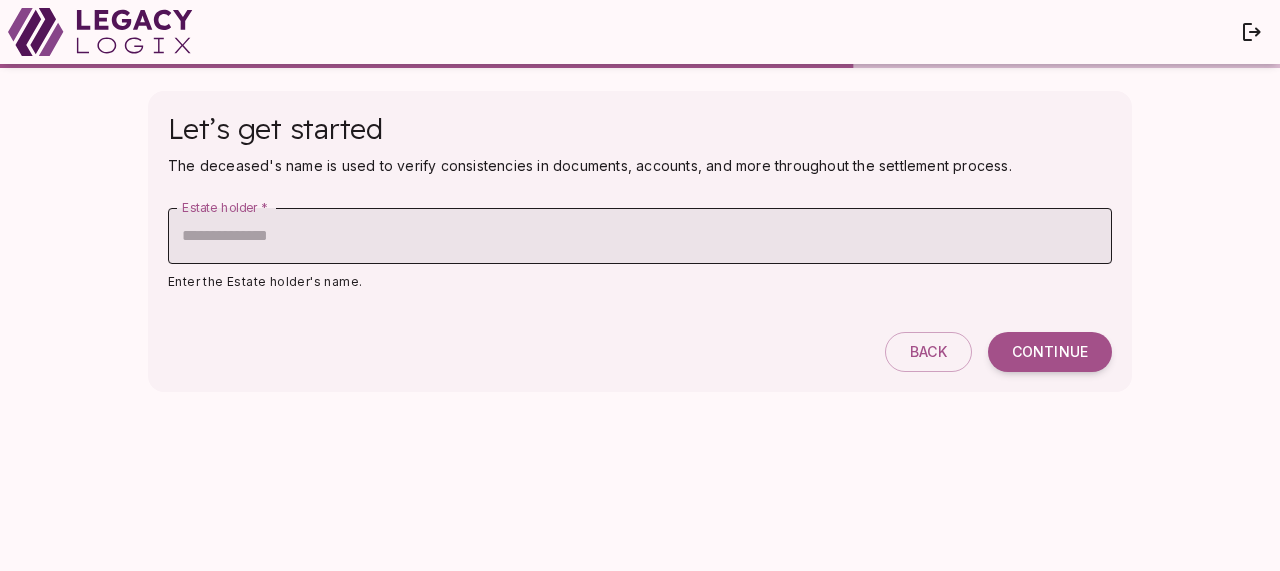 click on "Estate holder *" at bounding box center (640, 236) 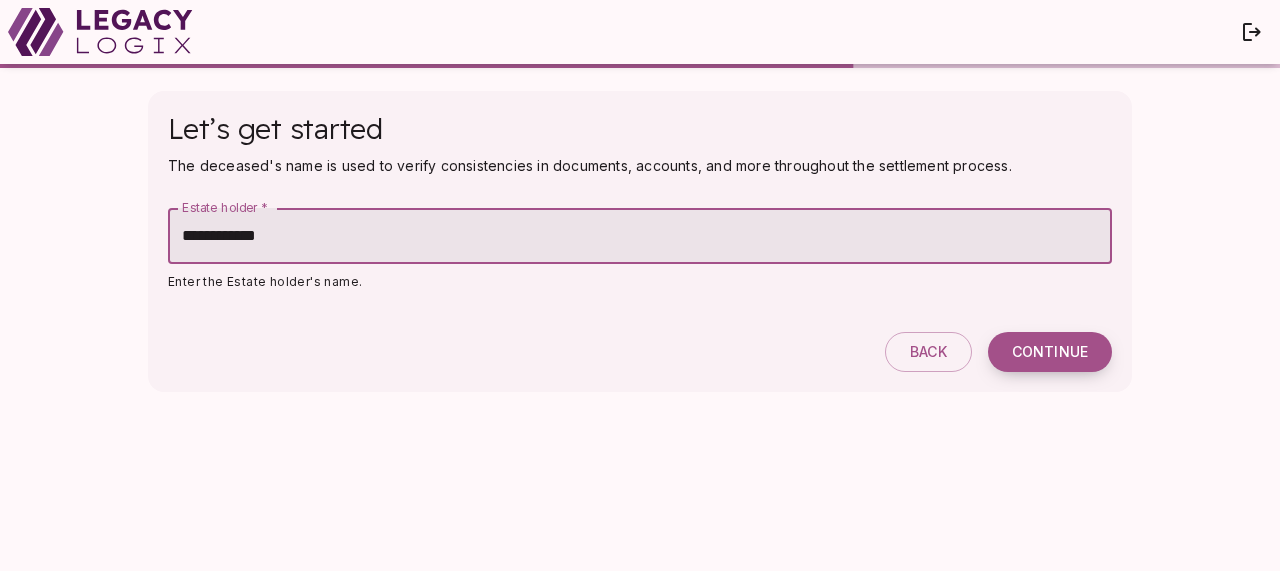 type on "**********" 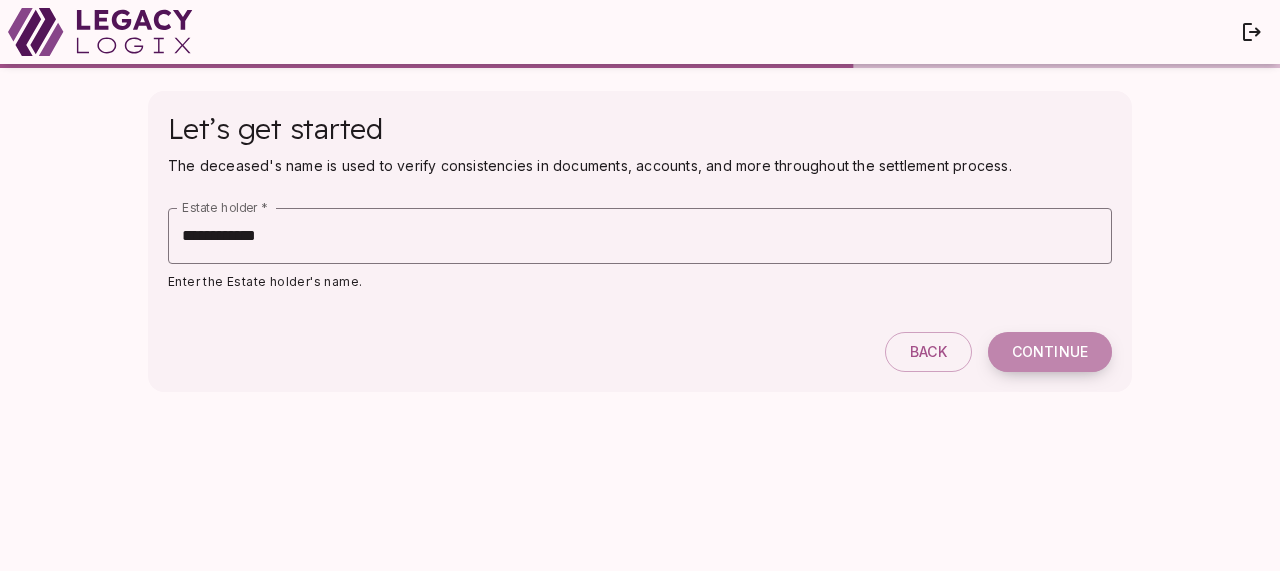 click on "Continue" at bounding box center (1050, 352) 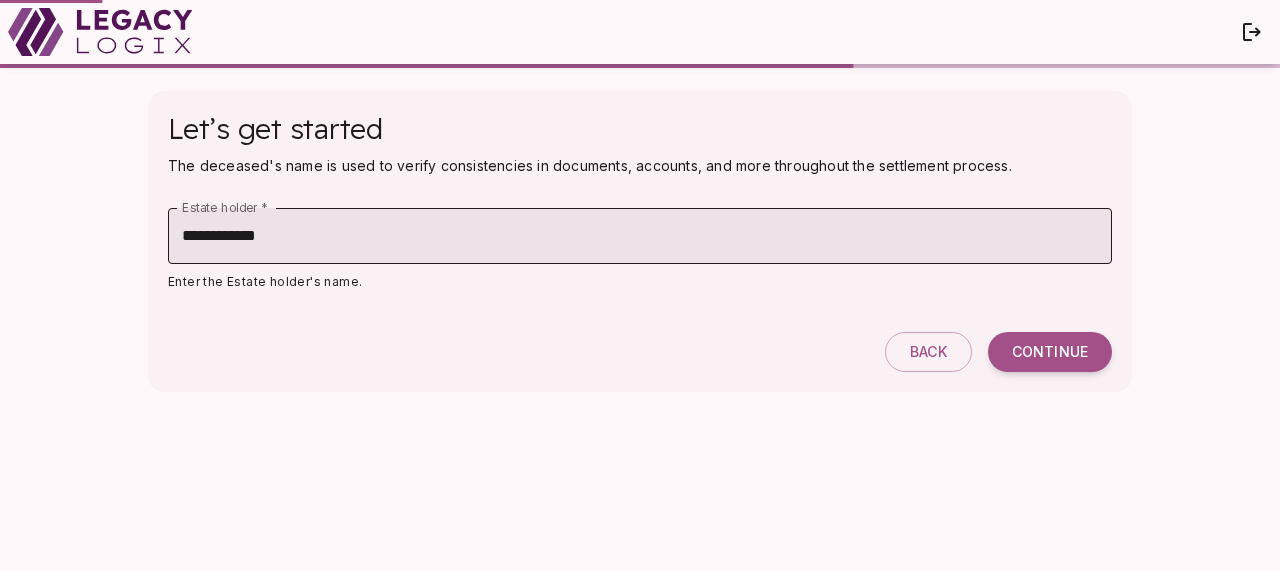 click on "**********" at bounding box center (640, 236) 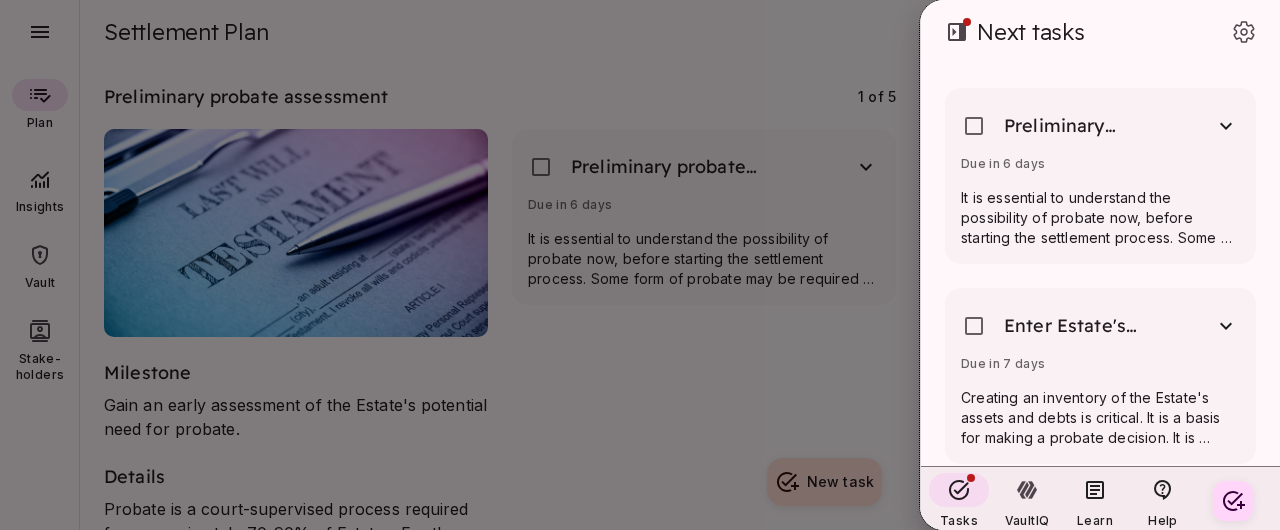 click at bounding box center (640, 265) 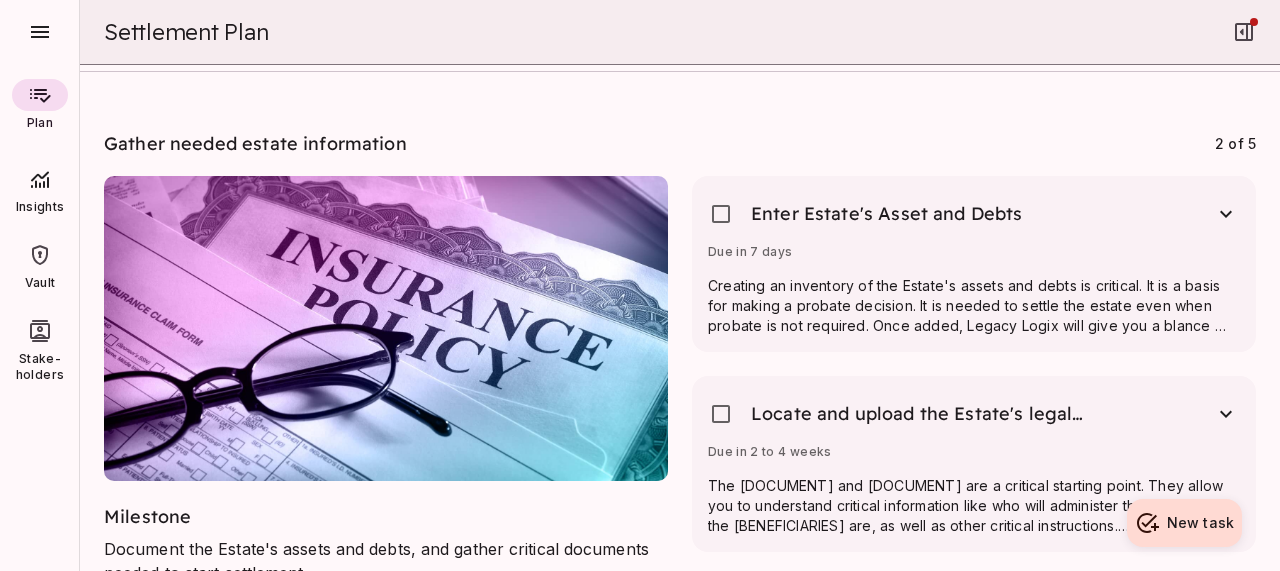 scroll, scrollTop: 691, scrollLeft: 0, axis: vertical 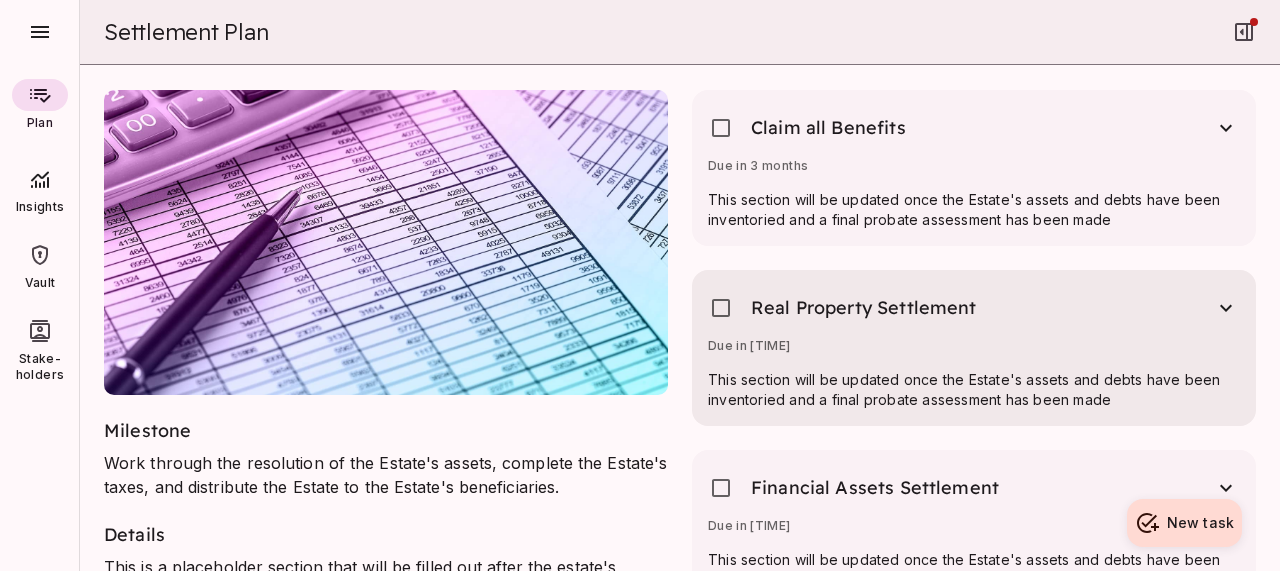 click on "Real Property Settlement" at bounding box center [864, 308] 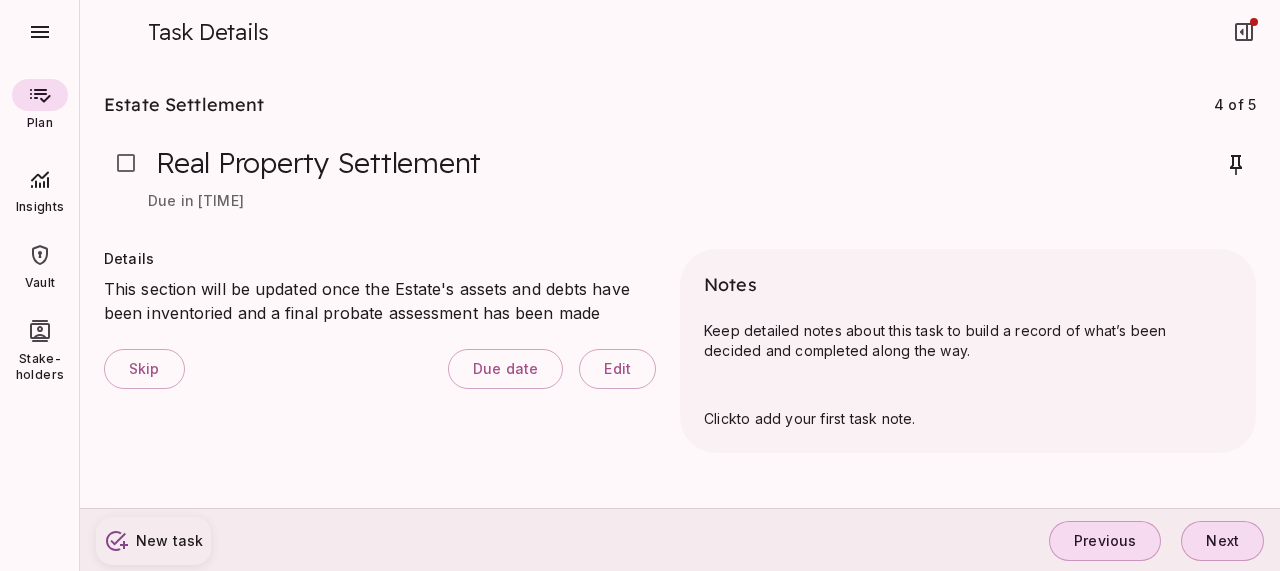 scroll, scrollTop: 0, scrollLeft: 0, axis: both 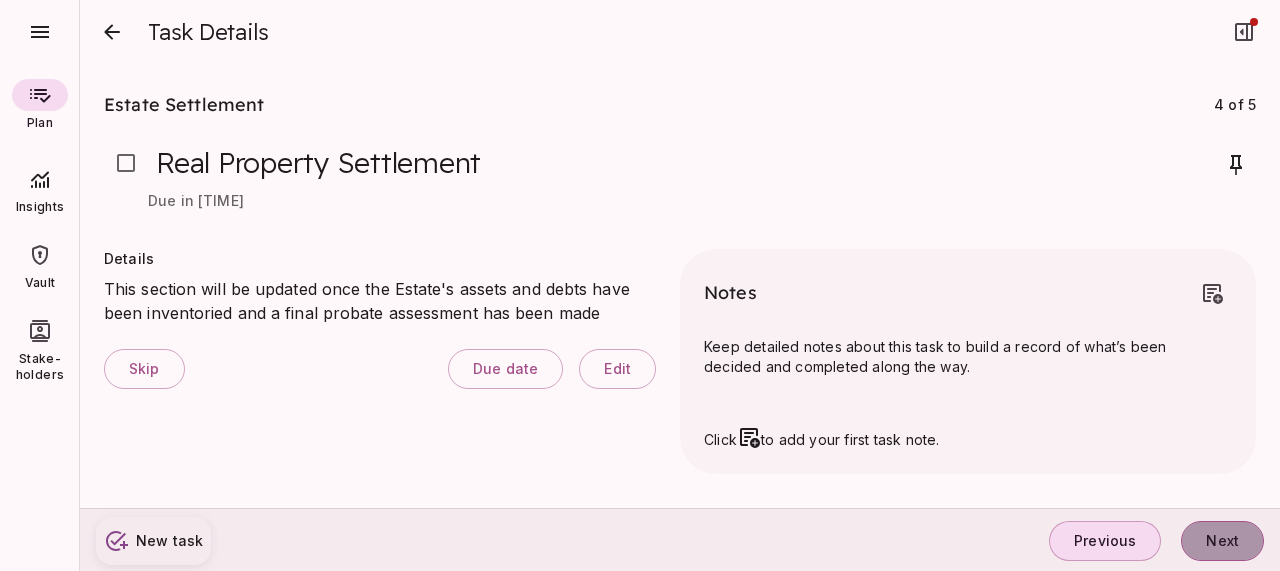 click on "Next" at bounding box center [1222, 541] 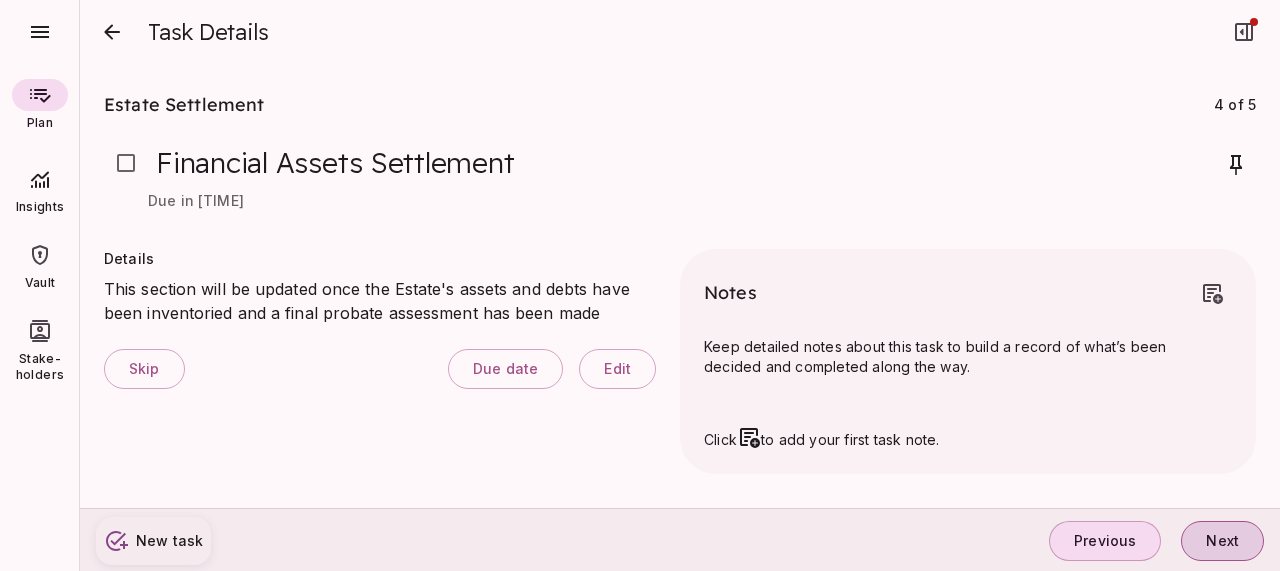 click on "Next" at bounding box center (1222, 541) 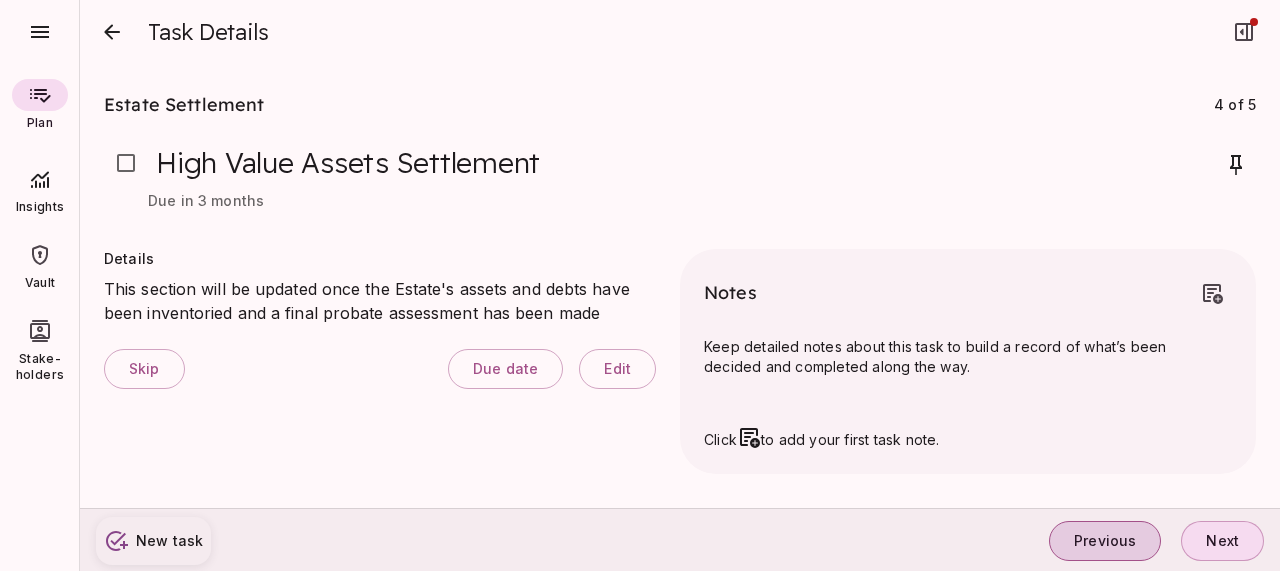 click on "Previous" at bounding box center [1105, 541] 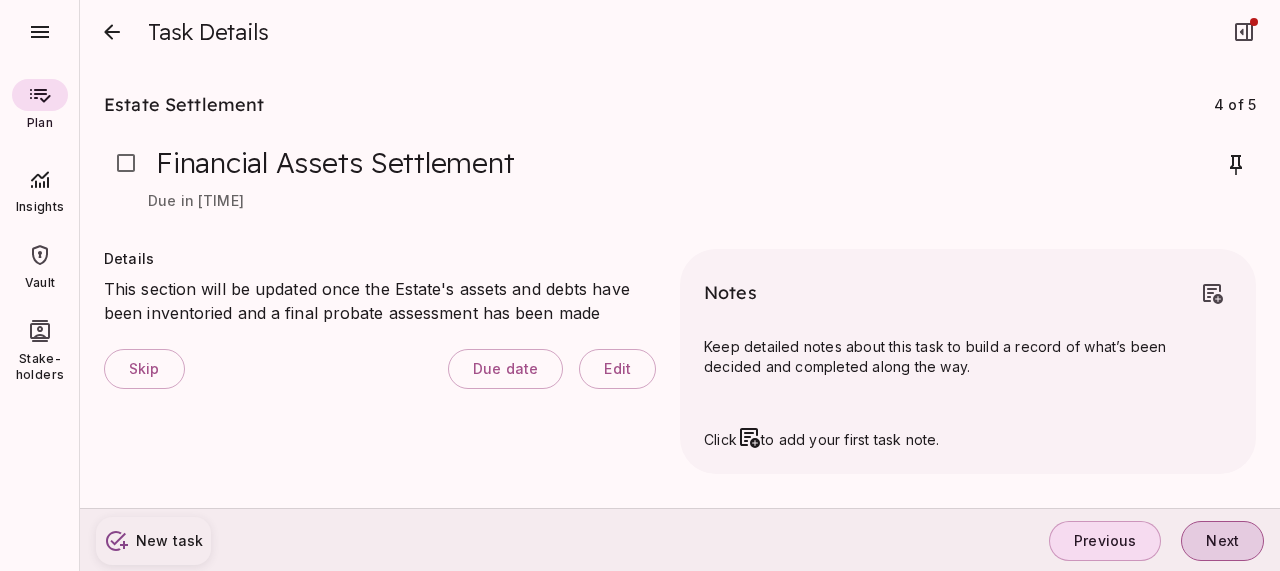click on "Next" at bounding box center [1222, 541] 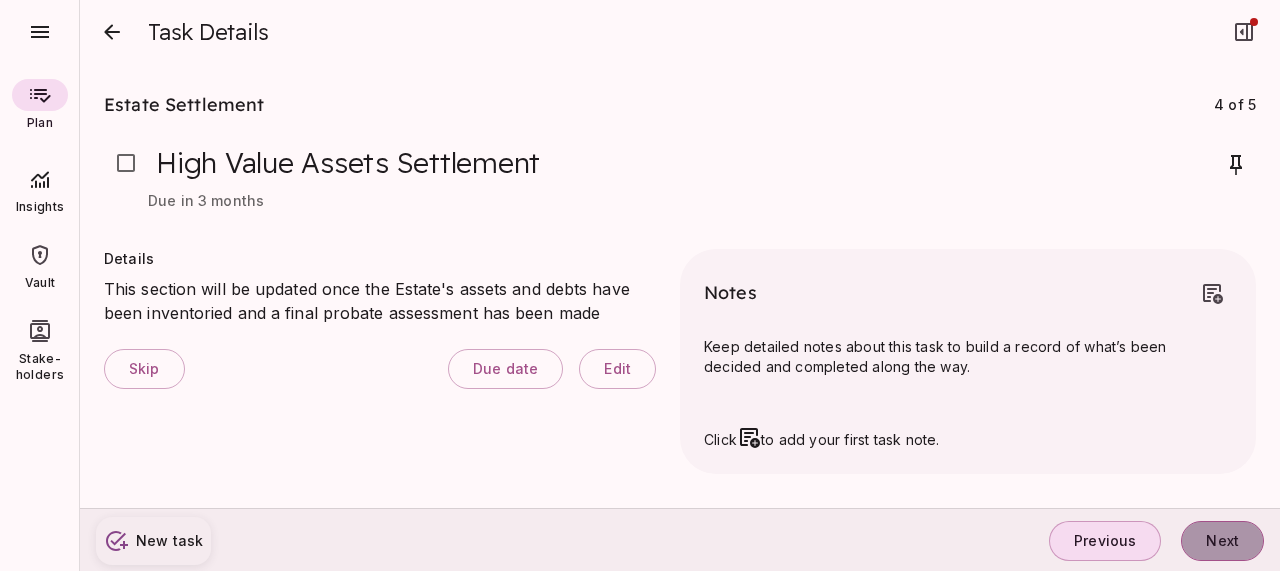 click on "Next" at bounding box center [1222, 541] 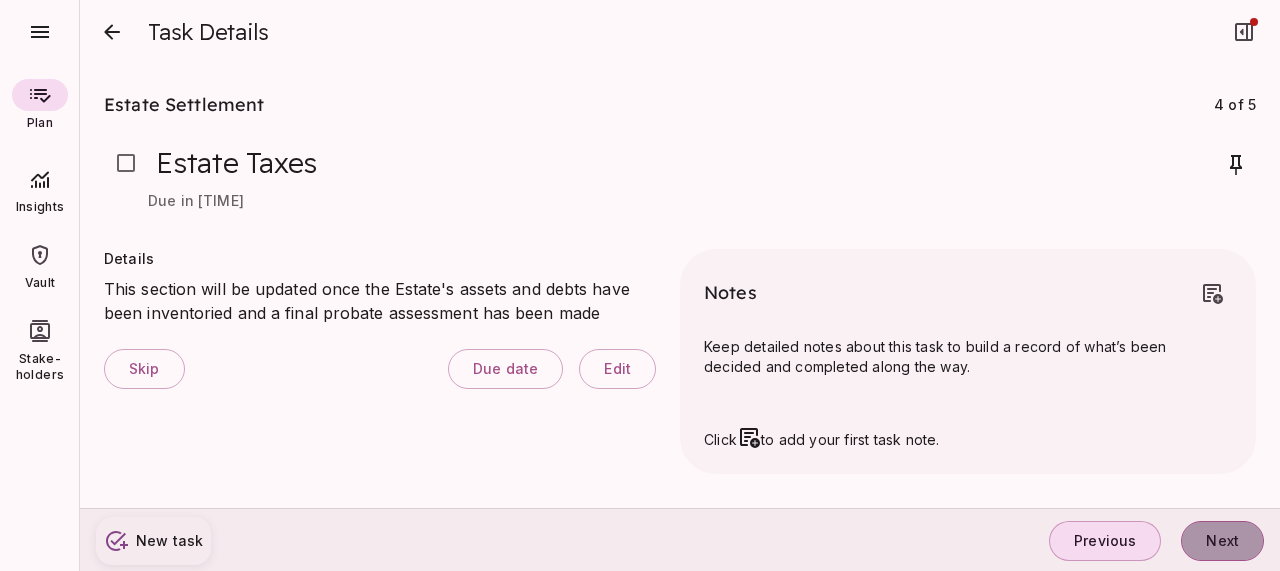 click on "Next" at bounding box center [1222, 541] 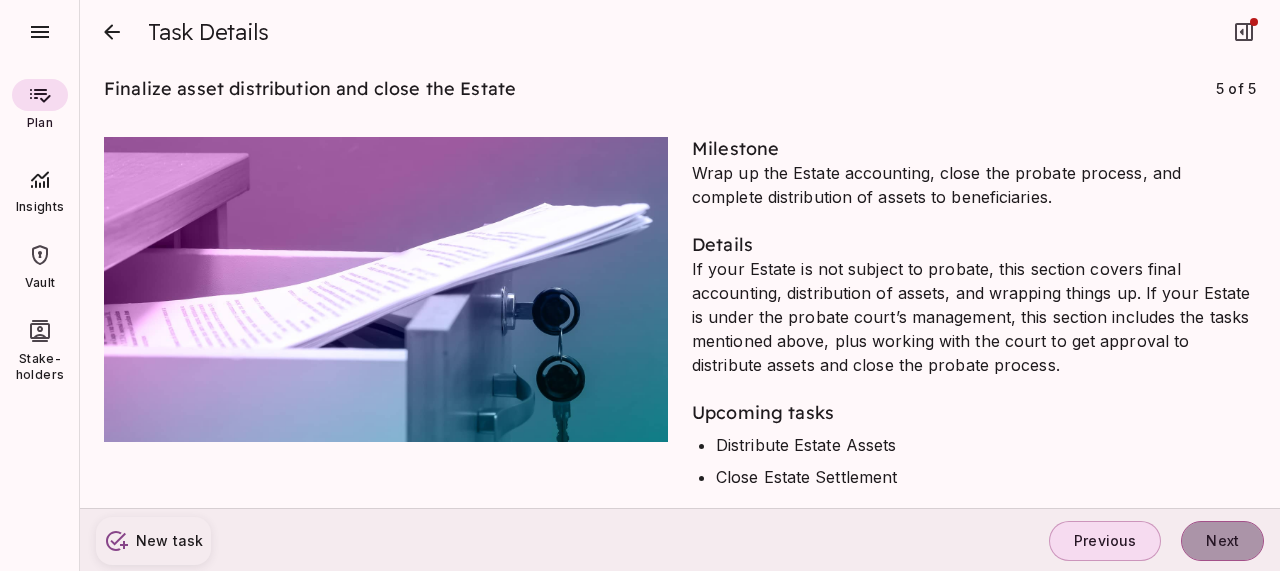 click on "Next" at bounding box center [1222, 541] 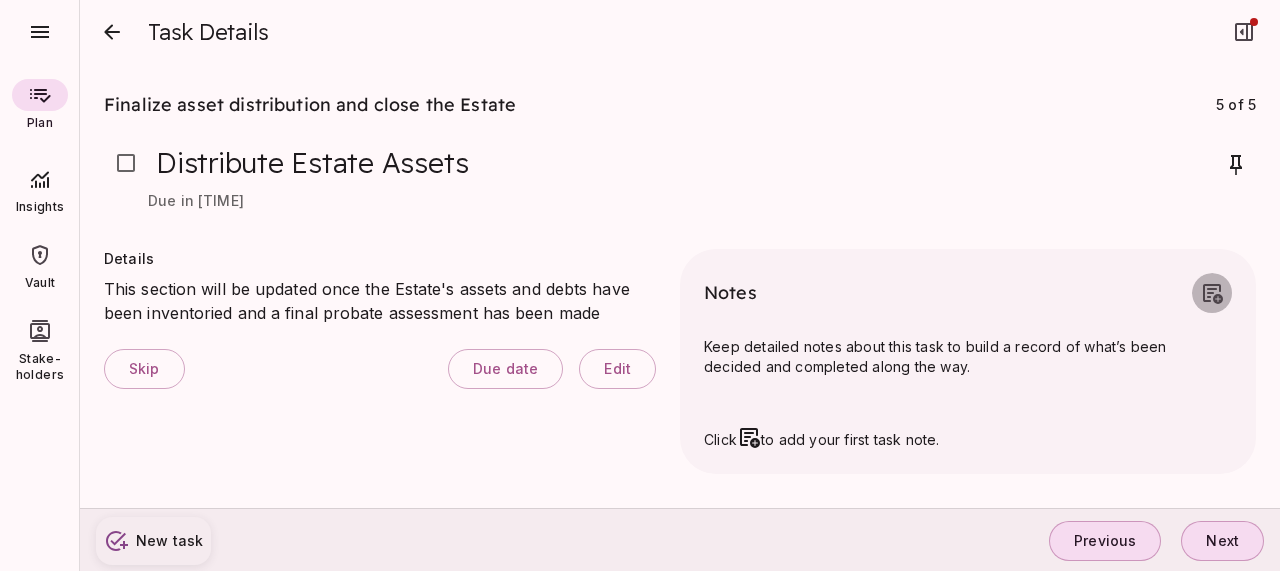 click 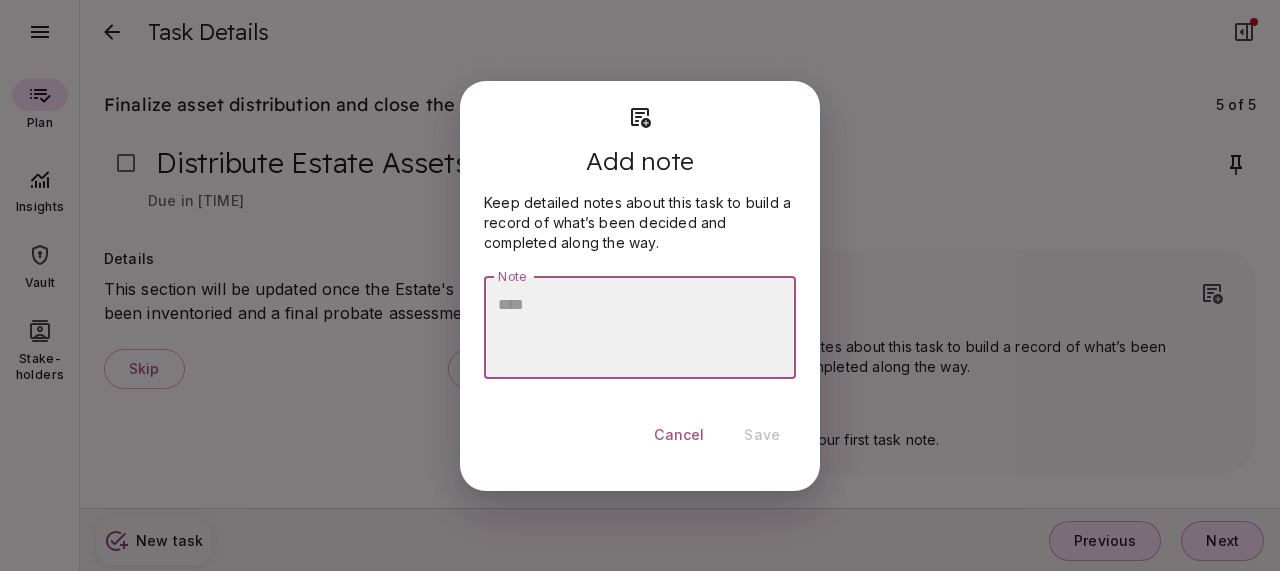 click on "Cancel" at bounding box center [679, 435] 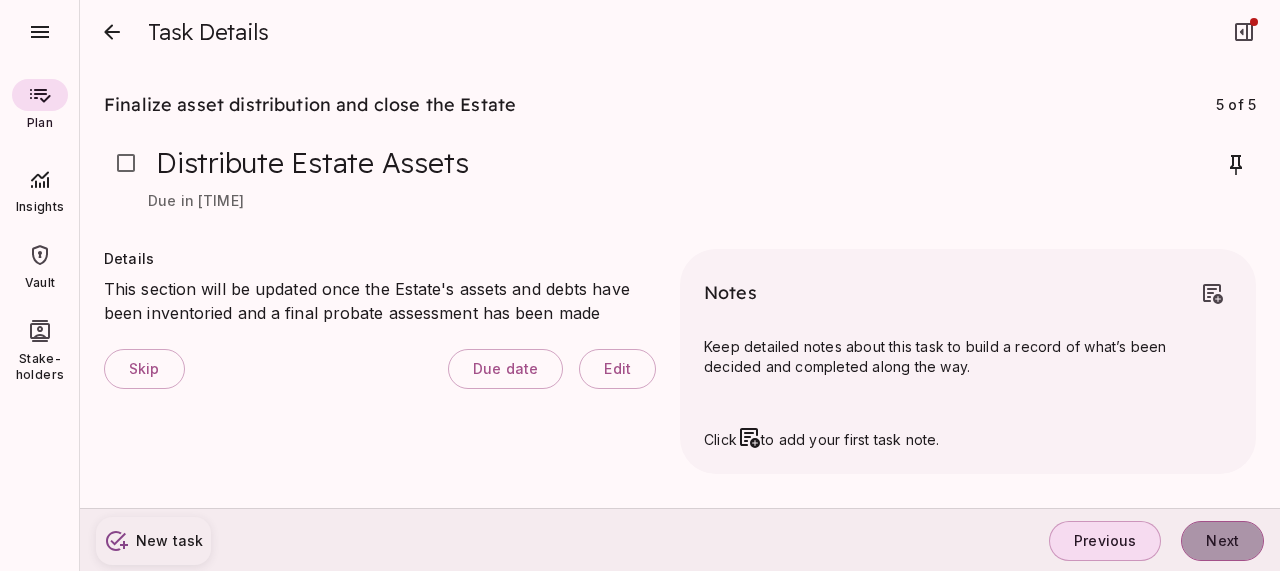 click on "Next" at bounding box center (1222, 541) 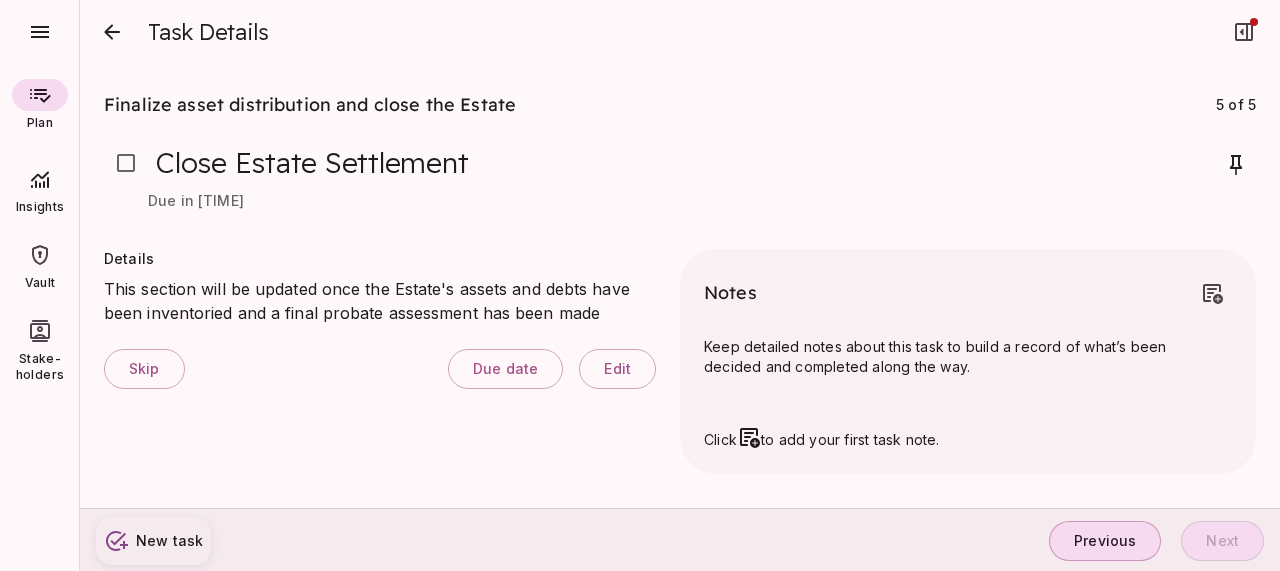 click 